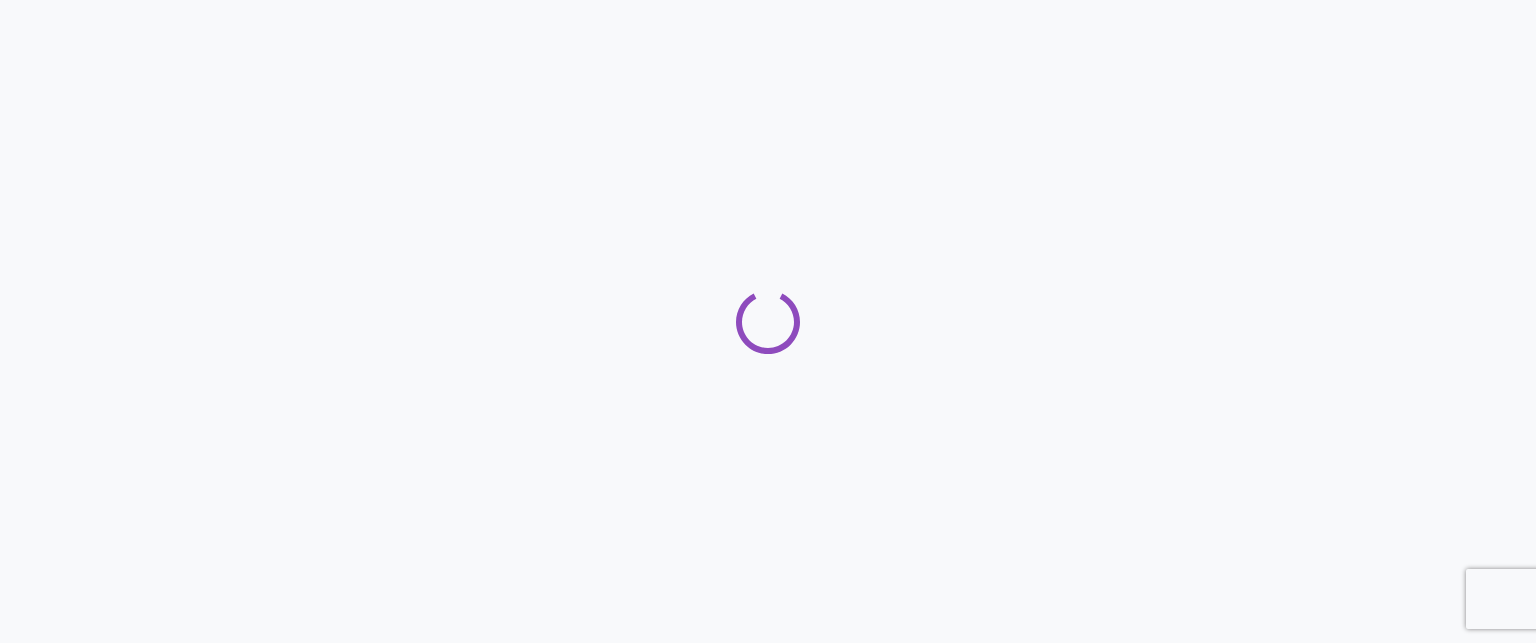 scroll, scrollTop: 0, scrollLeft: 0, axis: both 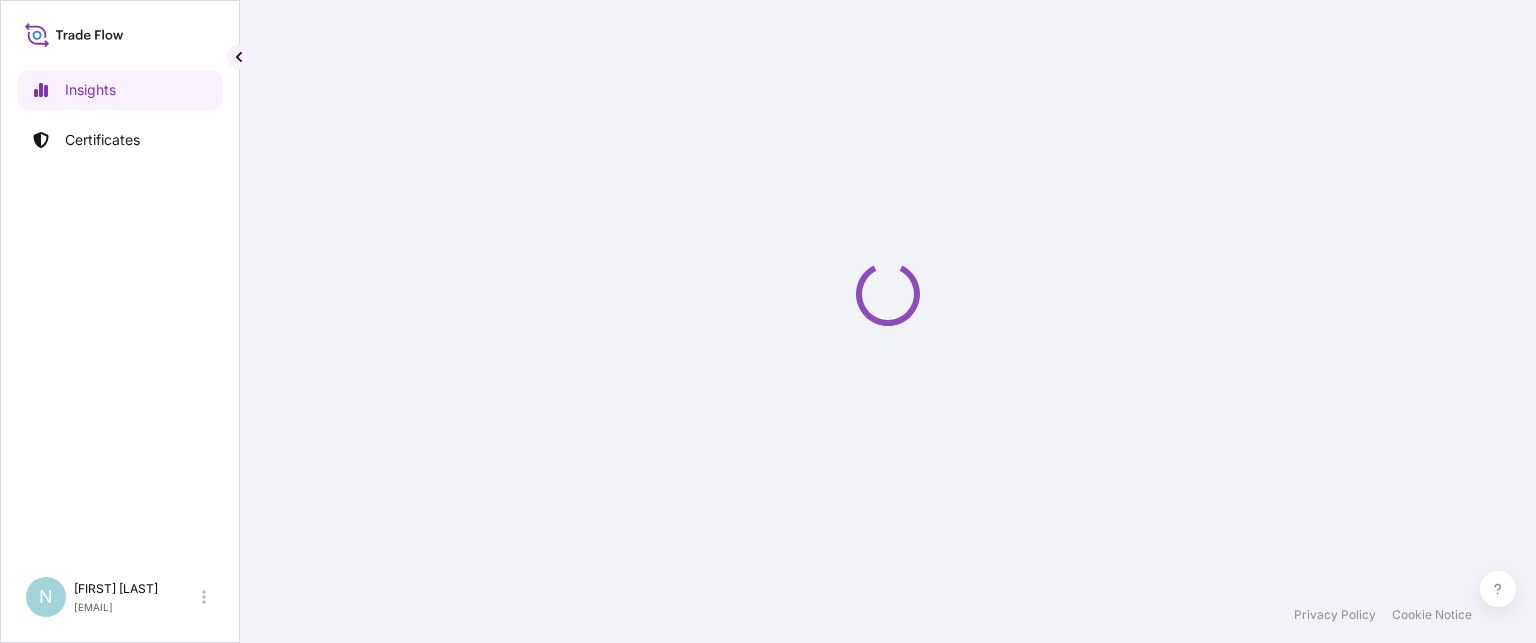 select on "2025" 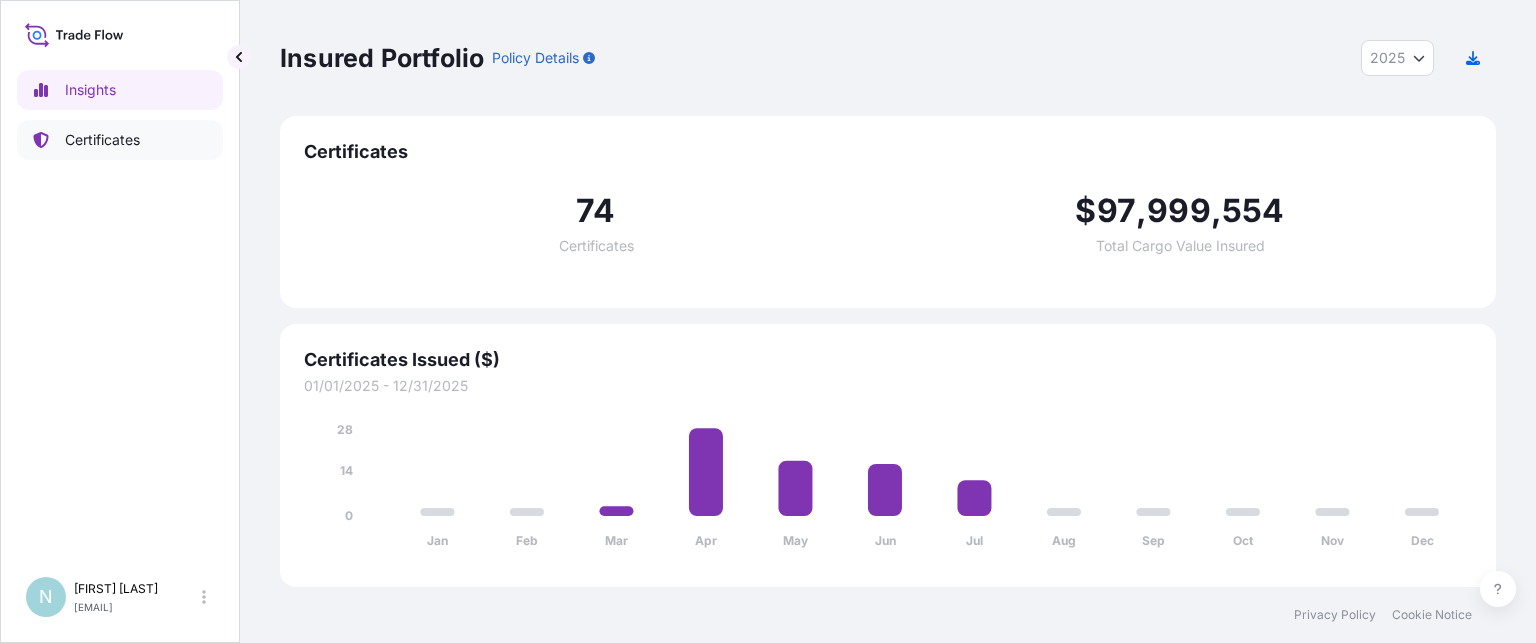click on "Certificates" at bounding box center [102, 140] 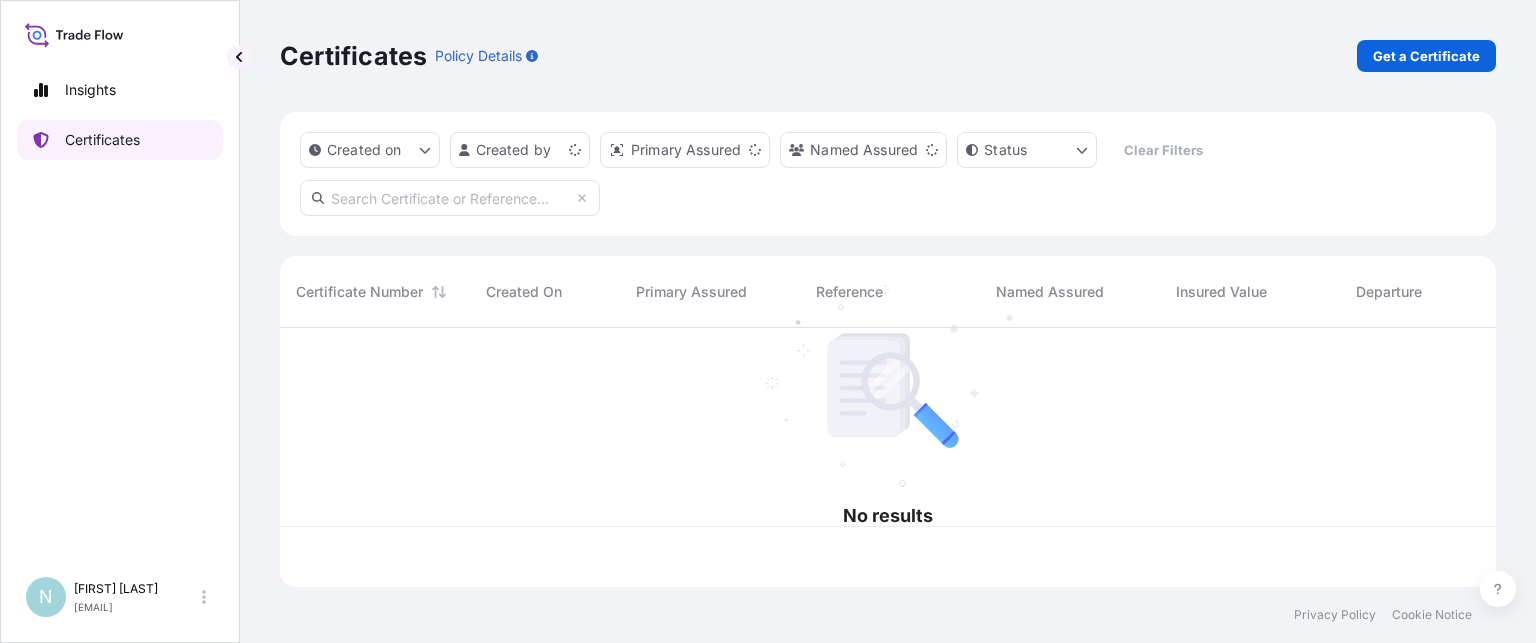 scroll, scrollTop: 16, scrollLeft: 16, axis: both 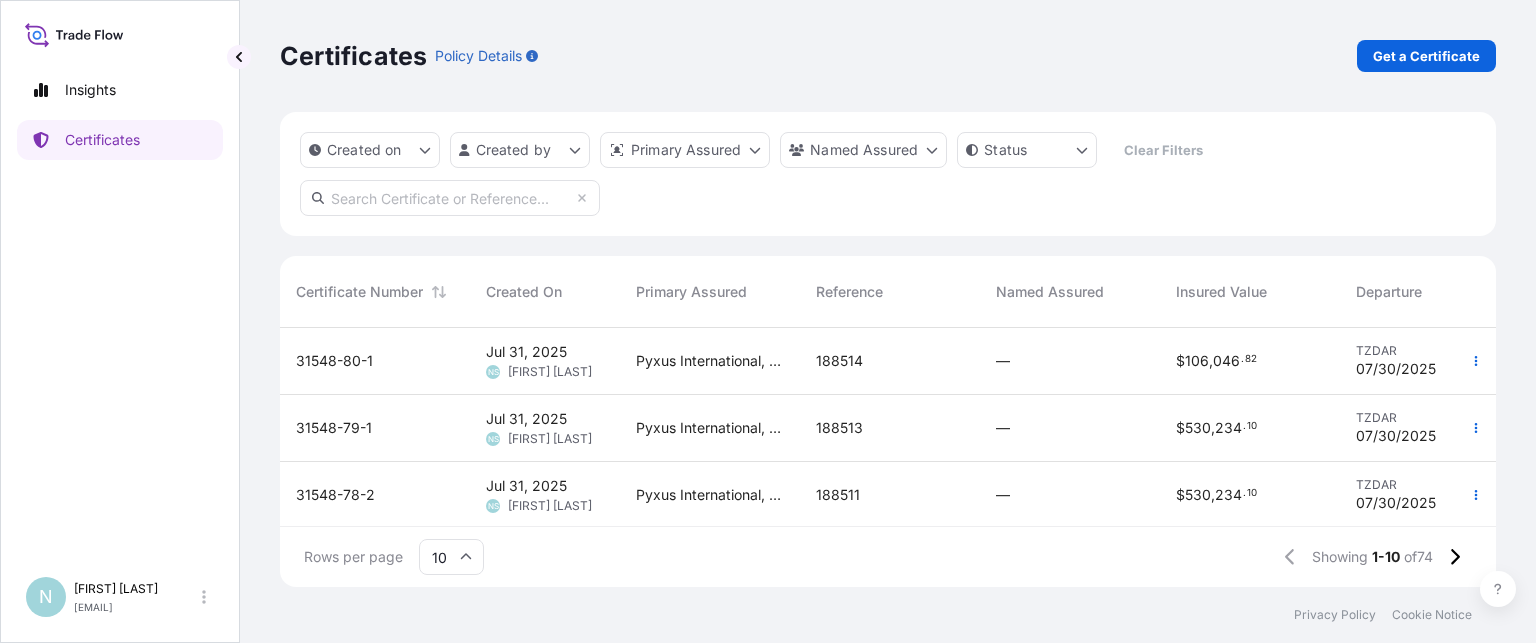 click at bounding box center (450, 198) 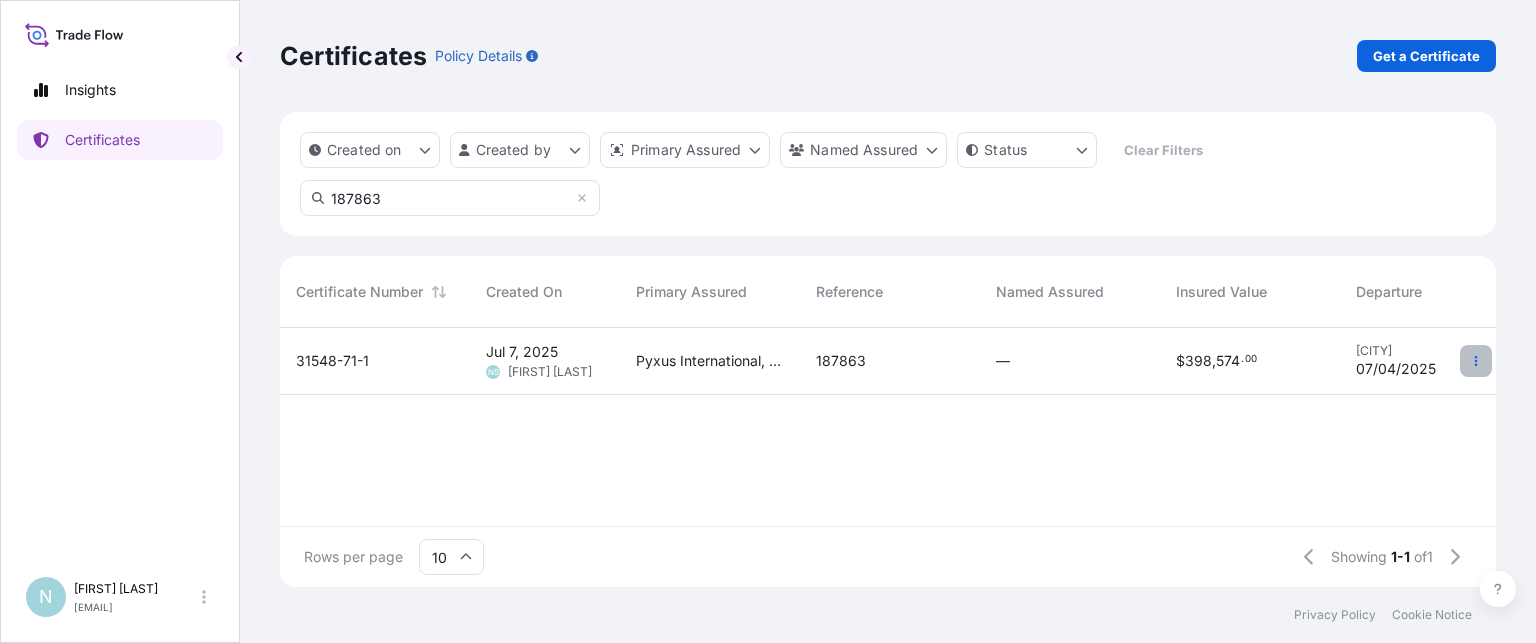 type on "187863" 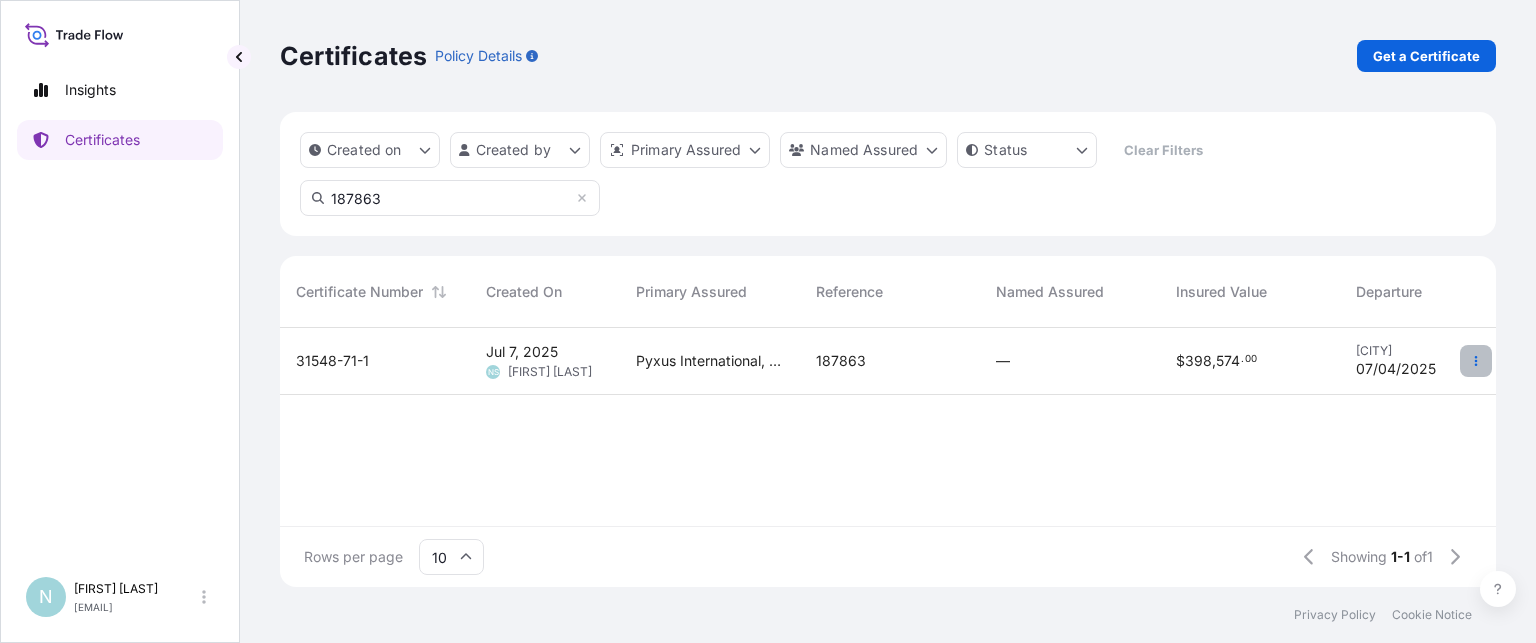 click at bounding box center (1476, 361) 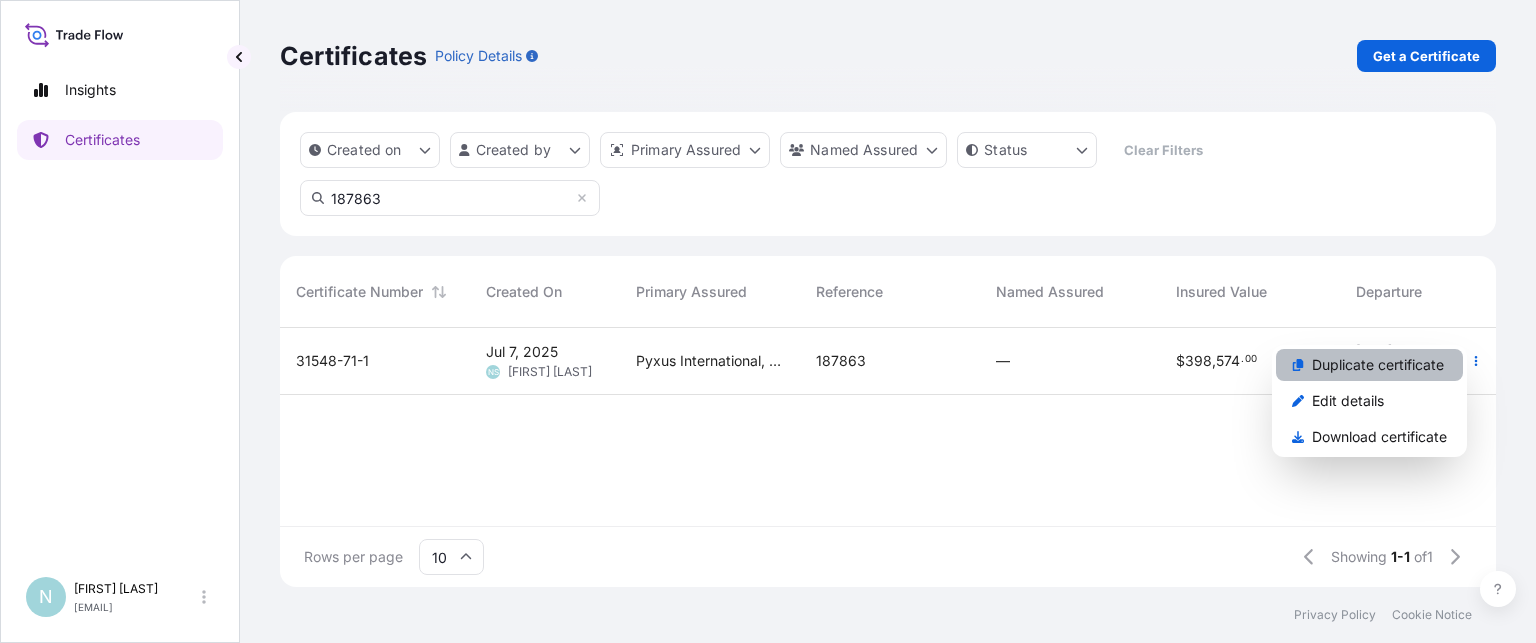 click on "Duplicate certificate" at bounding box center [1378, 365] 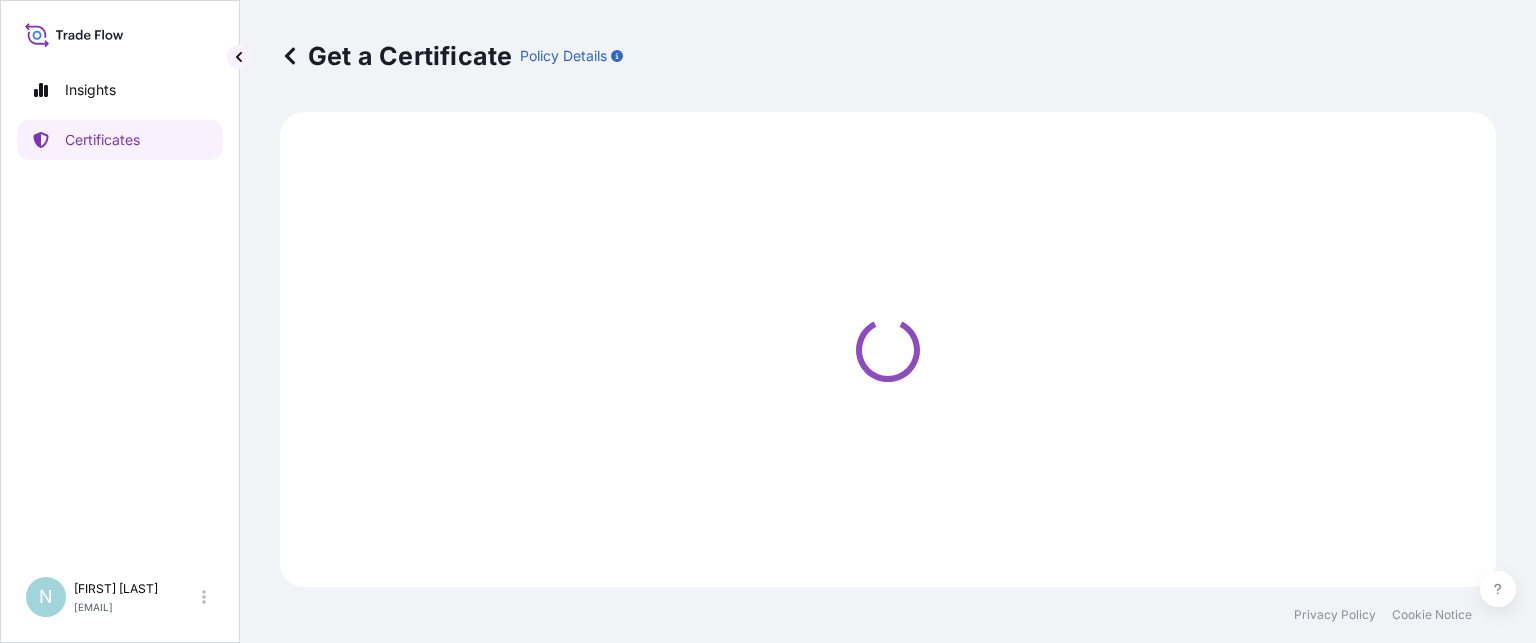select on "Ocean Vessel" 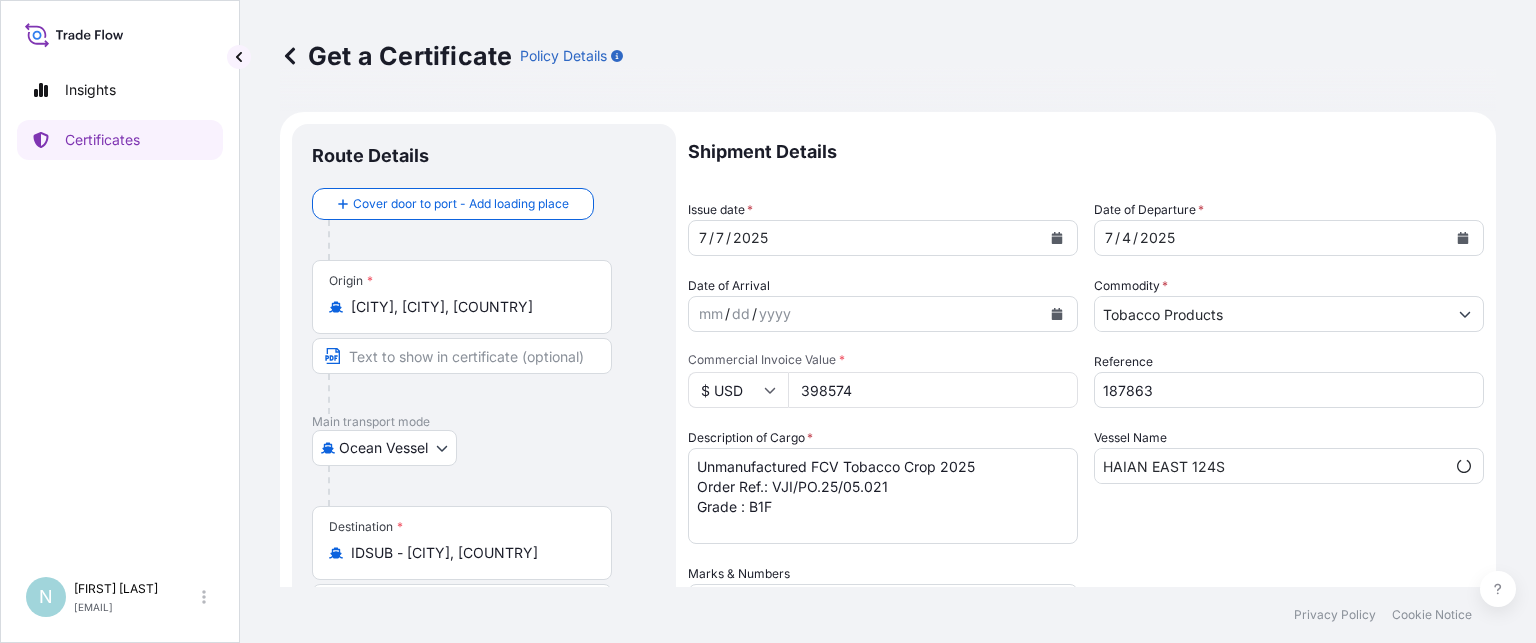 select on "31548" 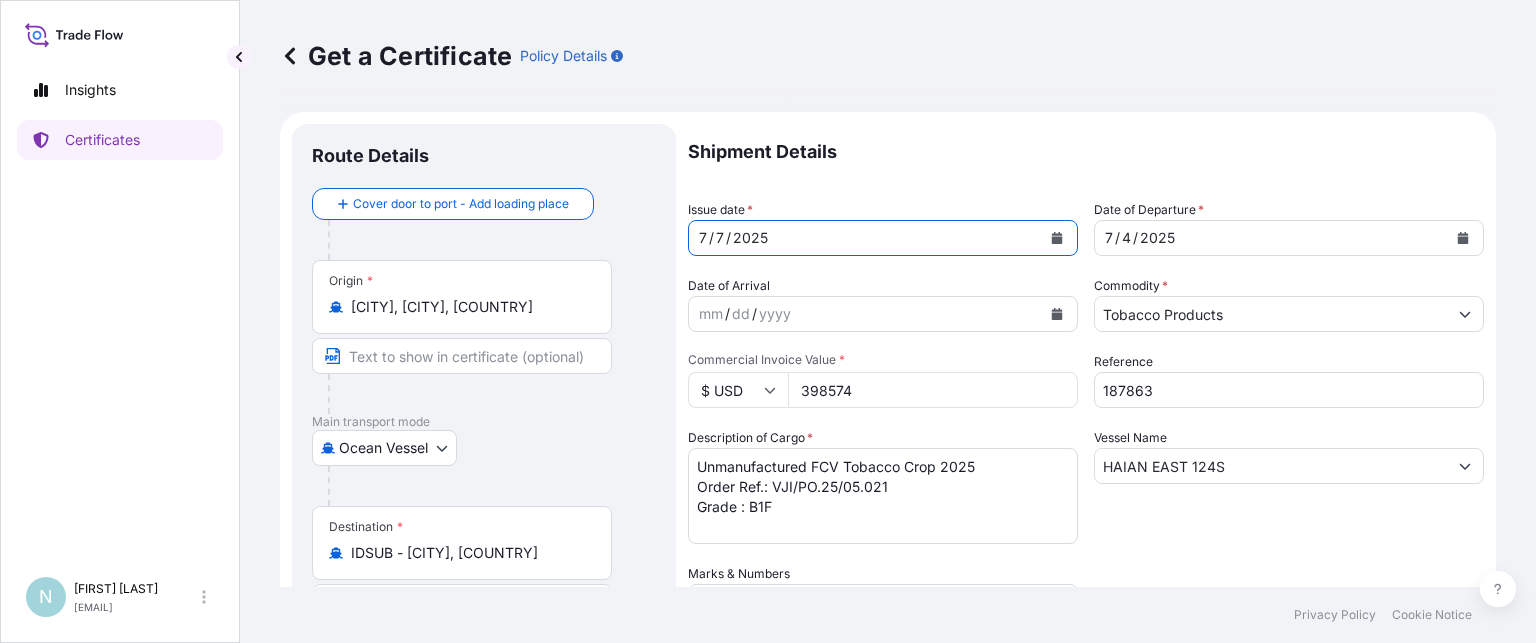 click 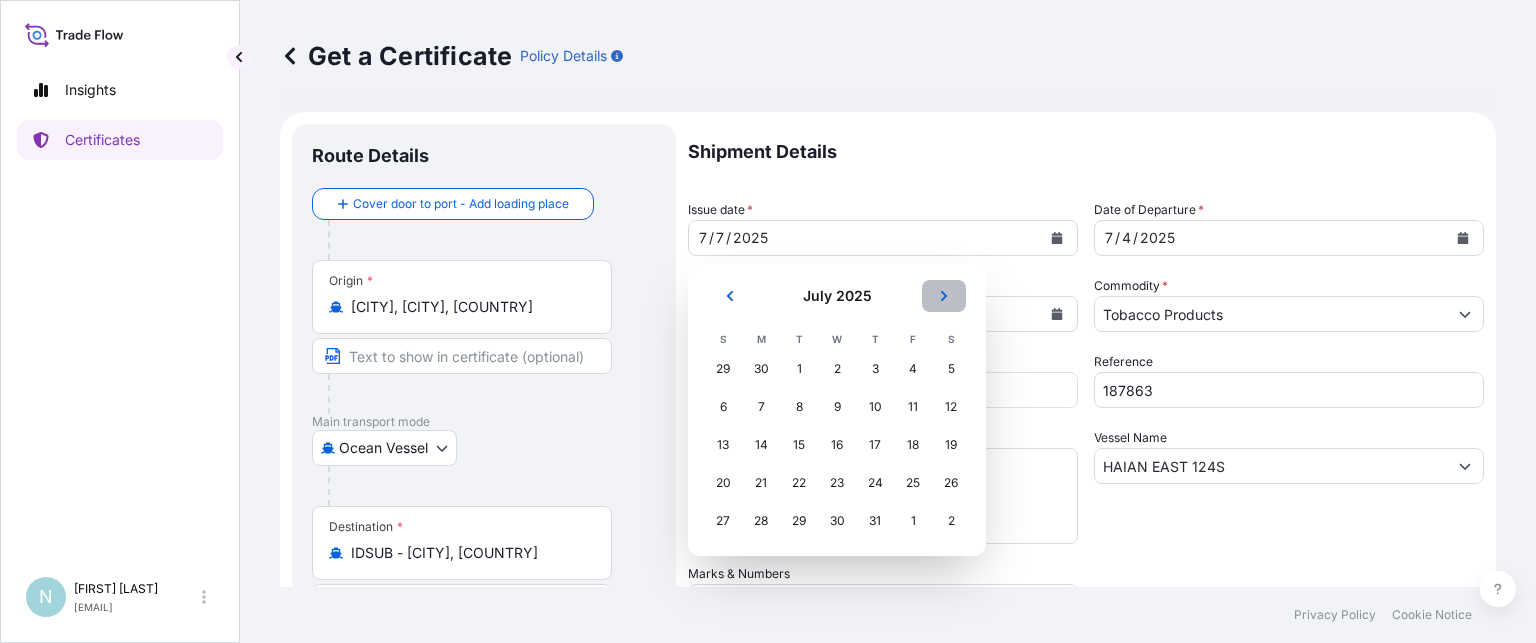 click 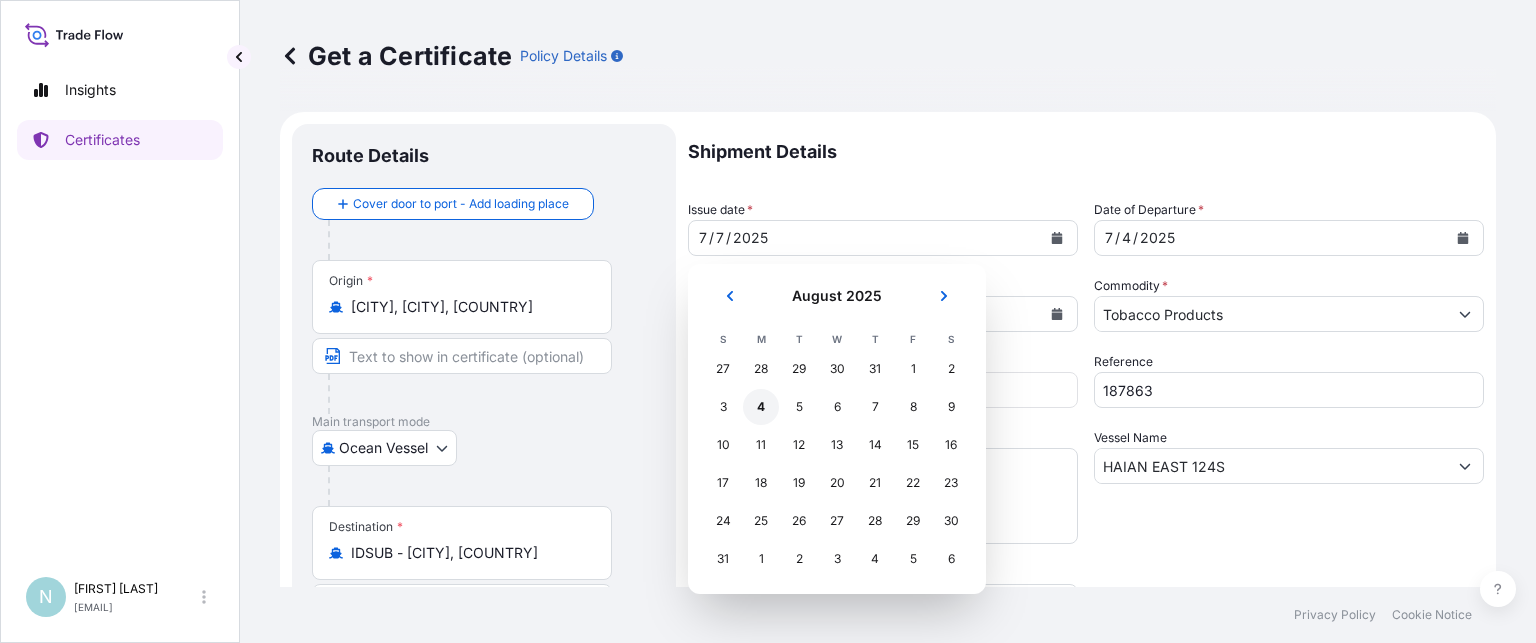 click on "4" at bounding box center (761, 407) 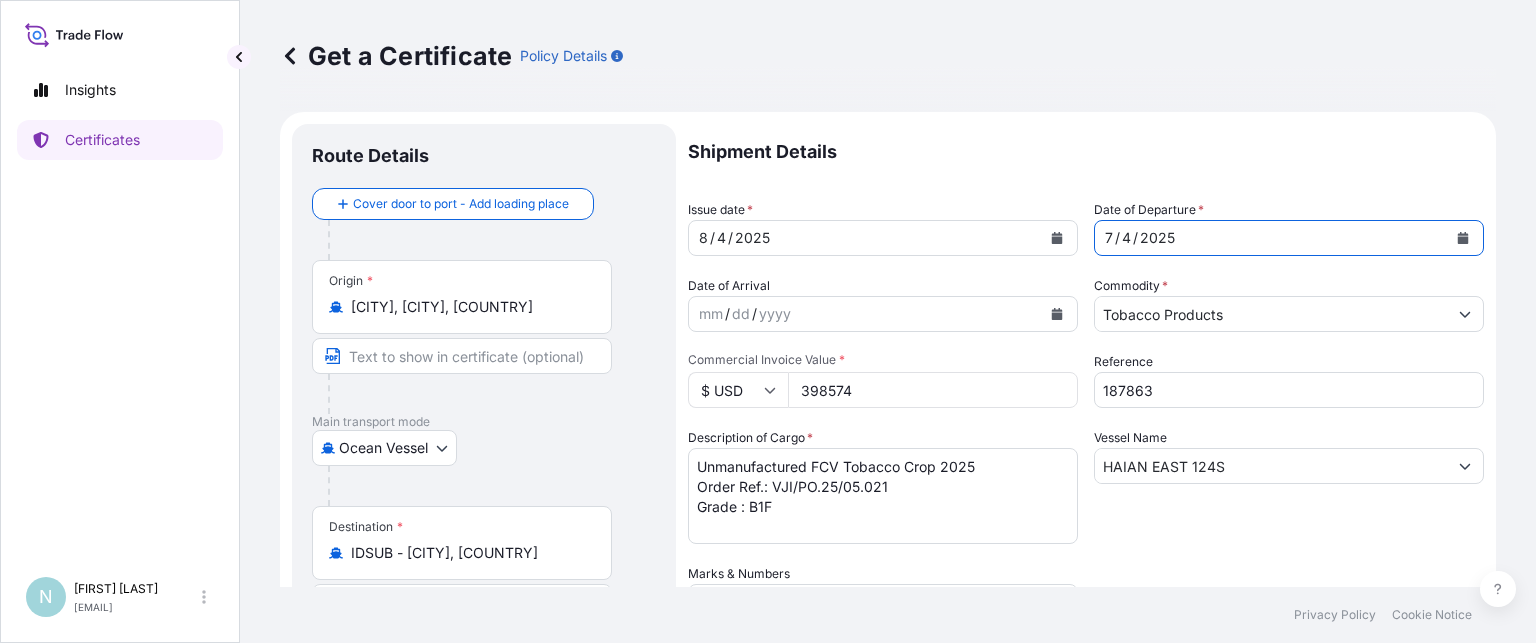 click at bounding box center [1463, 238] 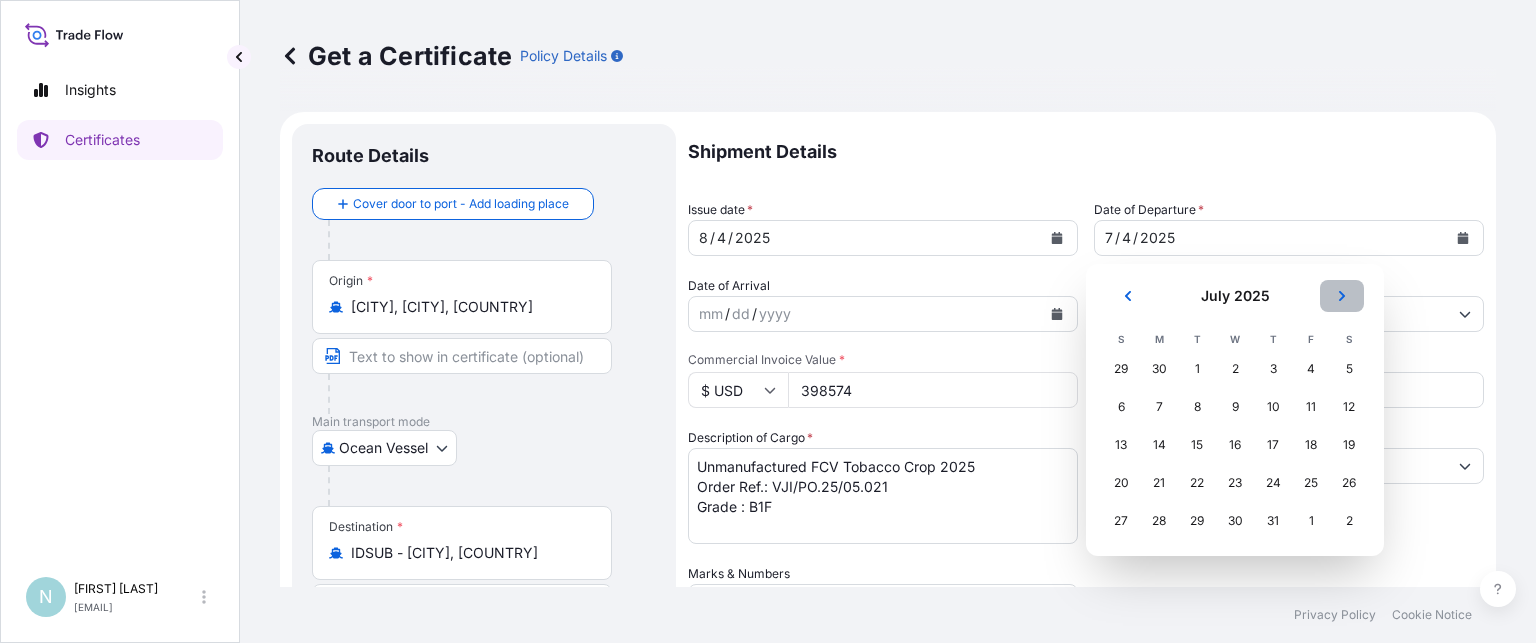 click at bounding box center [1342, 296] 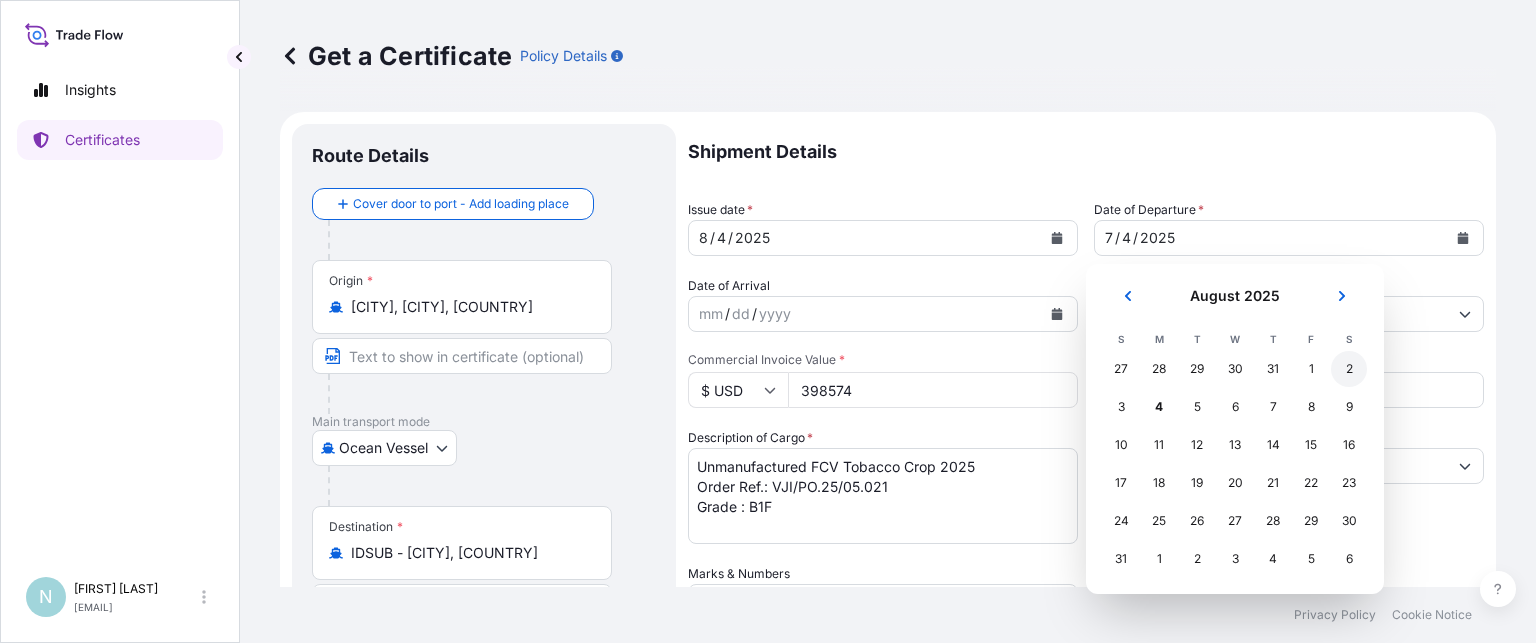click on "2" at bounding box center (1349, 369) 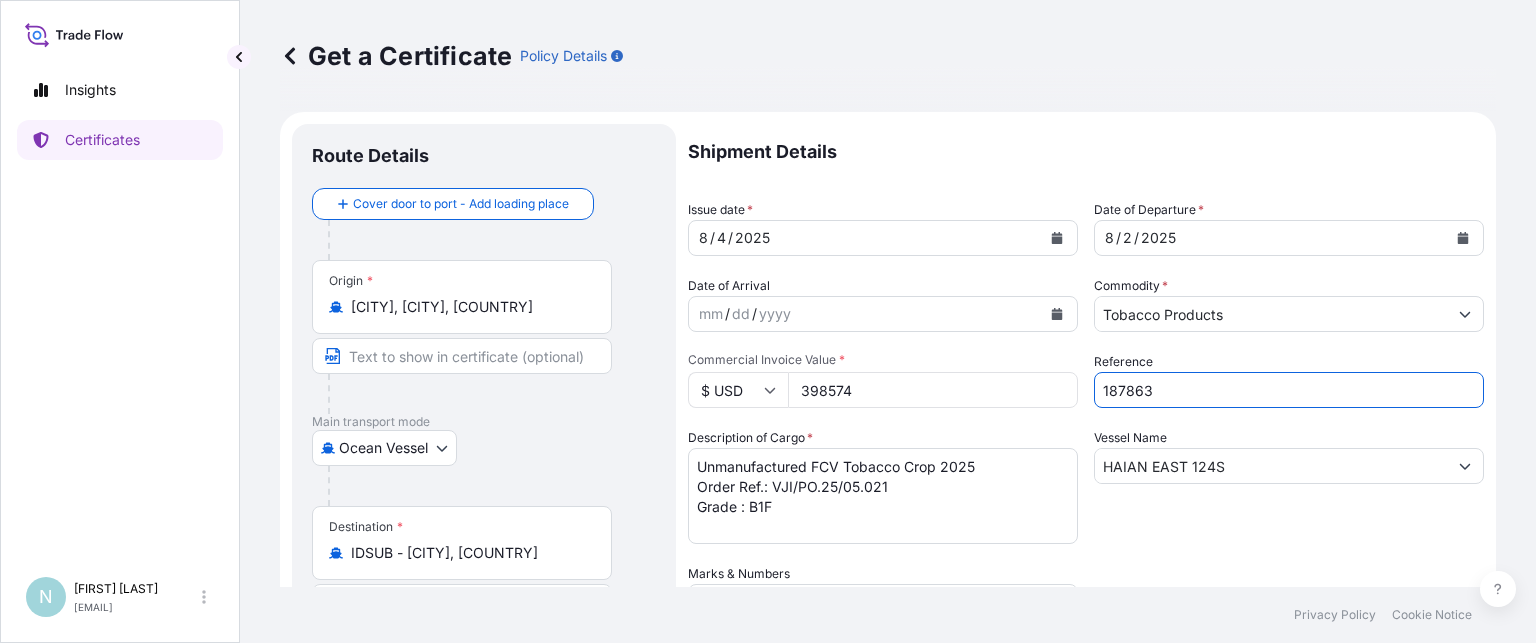 drag, startPoint x: 1150, startPoint y: 387, endPoint x: 972, endPoint y: 389, distance: 178.01123 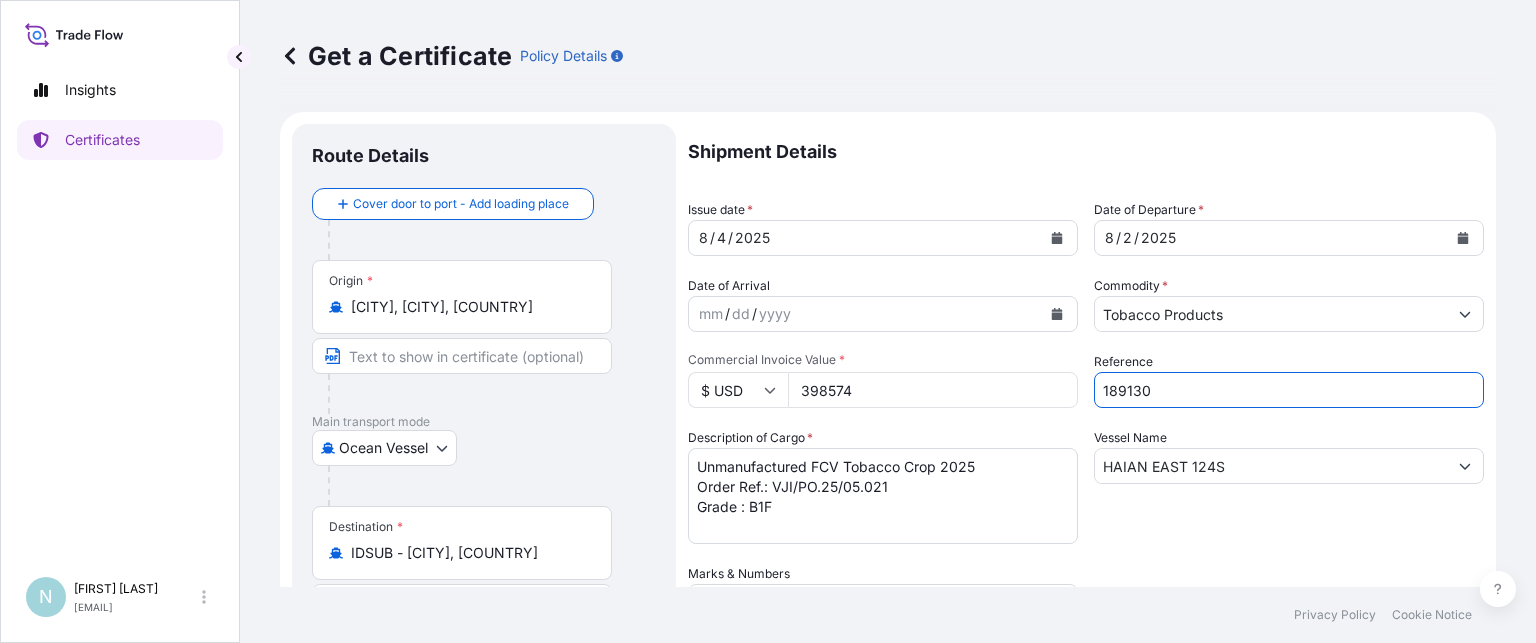 type on "189130" 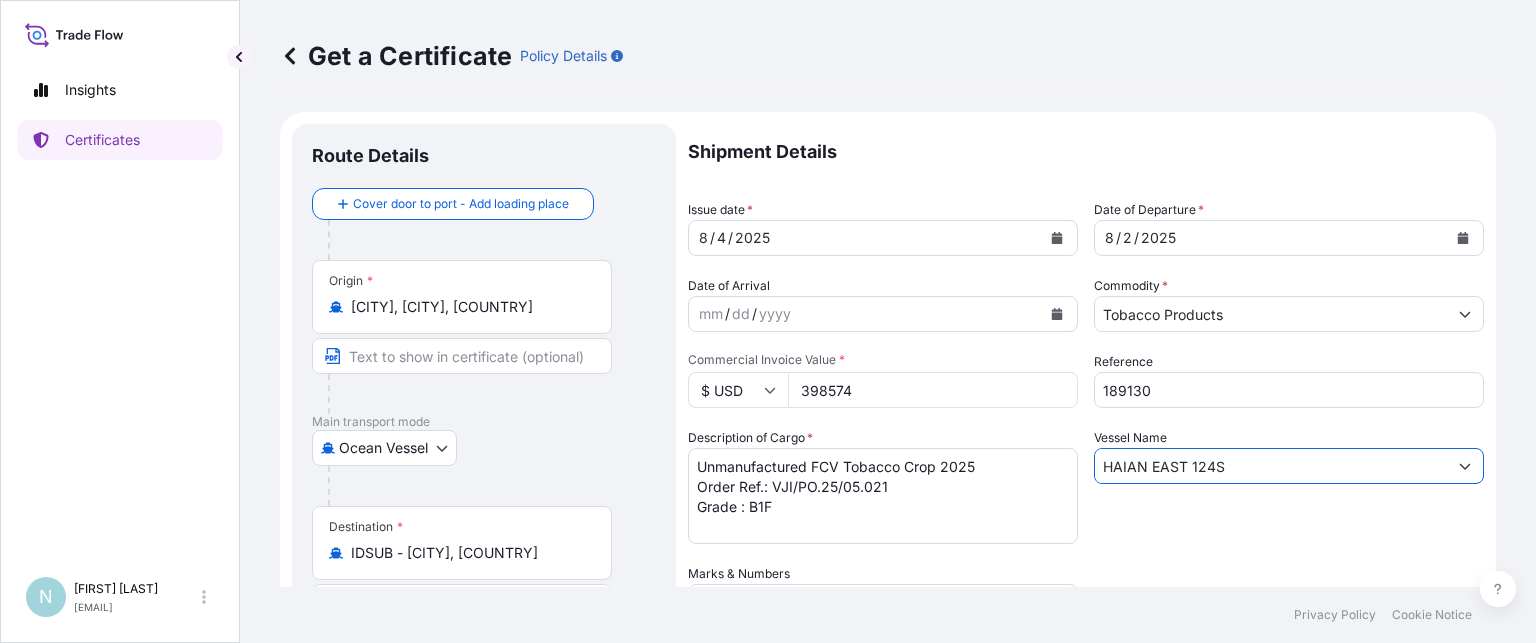 drag, startPoint x: 1223, startPoint y: 462, endPoint x: 996, endPoint y: 467, distance: 227.05505 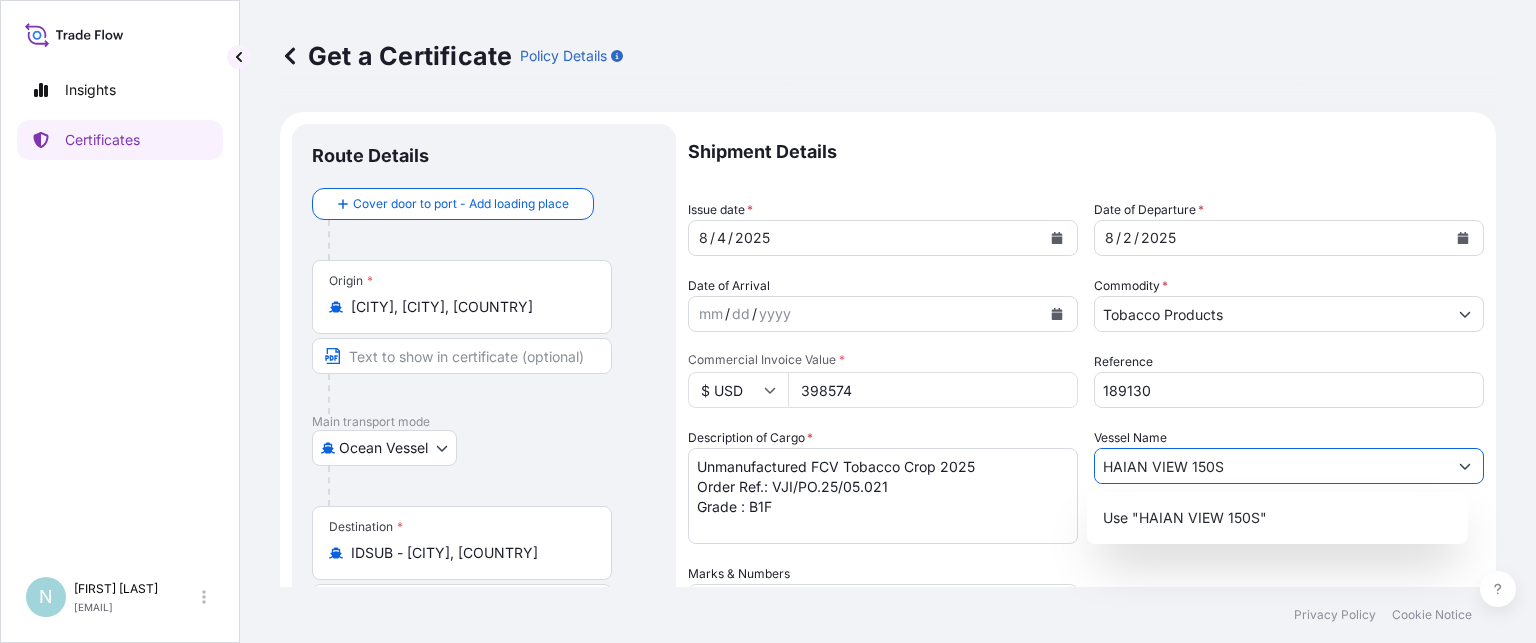 type on "HAIAN VIEW 150S" 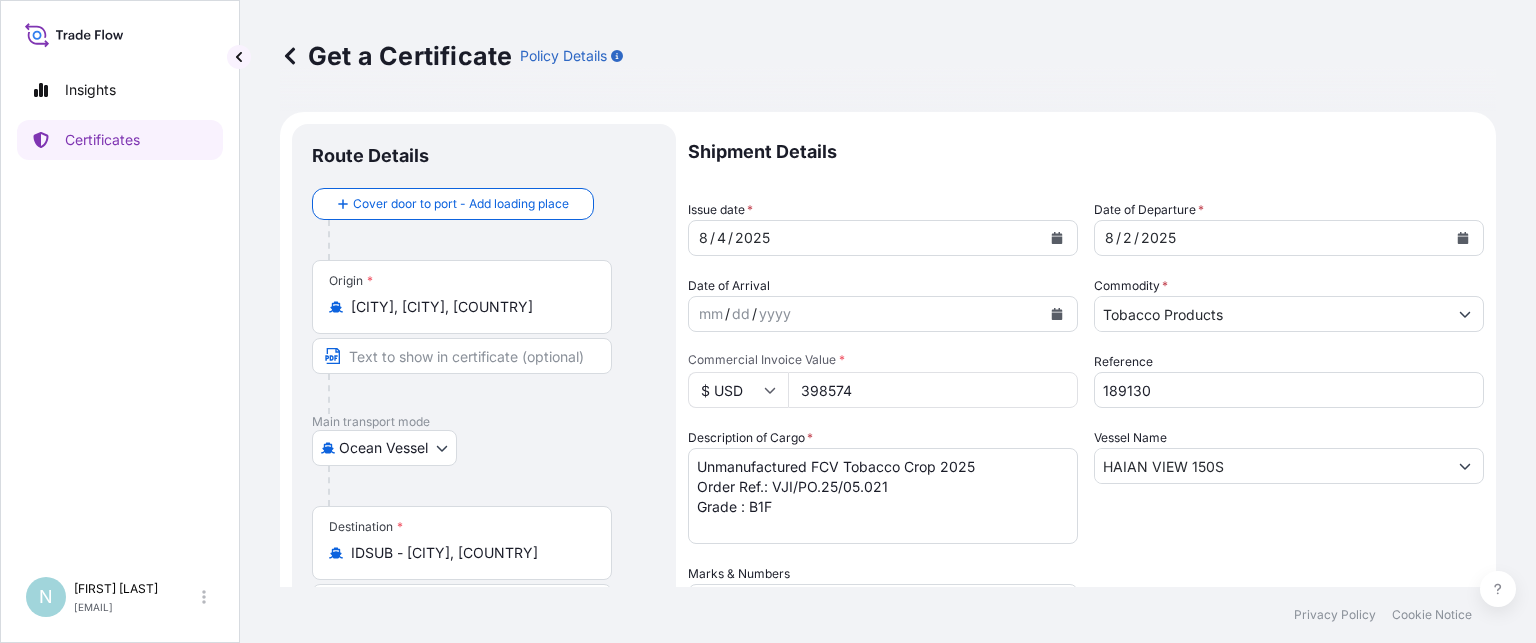 click on "Unmanufactured FCV Tobacco Crop 2025
Order Ref.: VJI/PO.25/05.021
Grade : B1F" at bounding box center (883, 496) 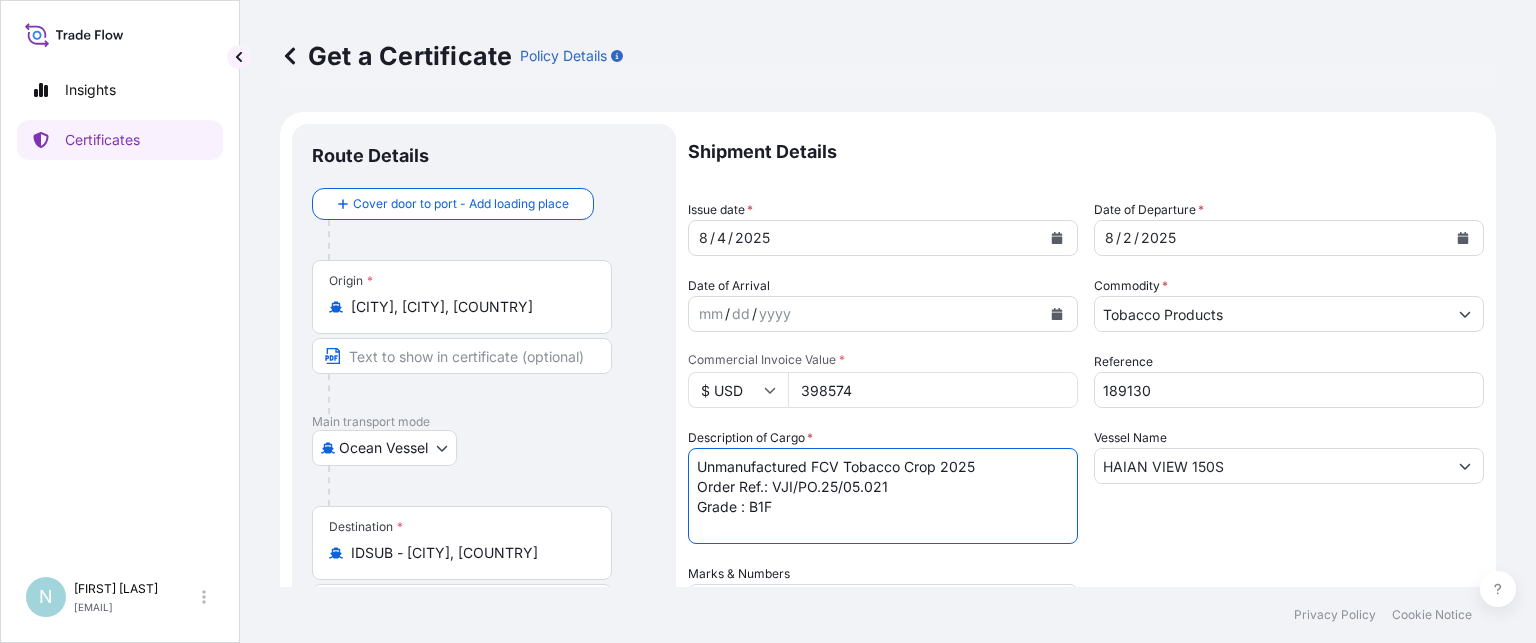click on "Shipment Details Issue date * 8 / 4 / 2025 Date of Departure * 8 / 2 / 2025 Date of Arrival mm / dd / yyyy Commodity * Tobacco Products Packing Category Any Commercial Invoice Value    * $ USD 398574 Reference 189130 Description of Cargo * Unmanufactured FCV Tobacco Crop 2025
Order Ref.: VJI/PO.25/05.021
Grade : B1F Vessel Name HAIAN VIEW 150S Marks & Numbers 297 cartons - 59 400 Kgs Net
Invoice No.: 8136024588
BL: ONEYHANF78434800 Letter of Credit This shipment has a letter of credit Letter of credit * Letter of credit may not exceed 12000 characters Assured Details Primary Assured * Pyxus International, Inc. Pyxus International, Inc. Named Assured Named Assured Address" at bounding box center (1086, 562) 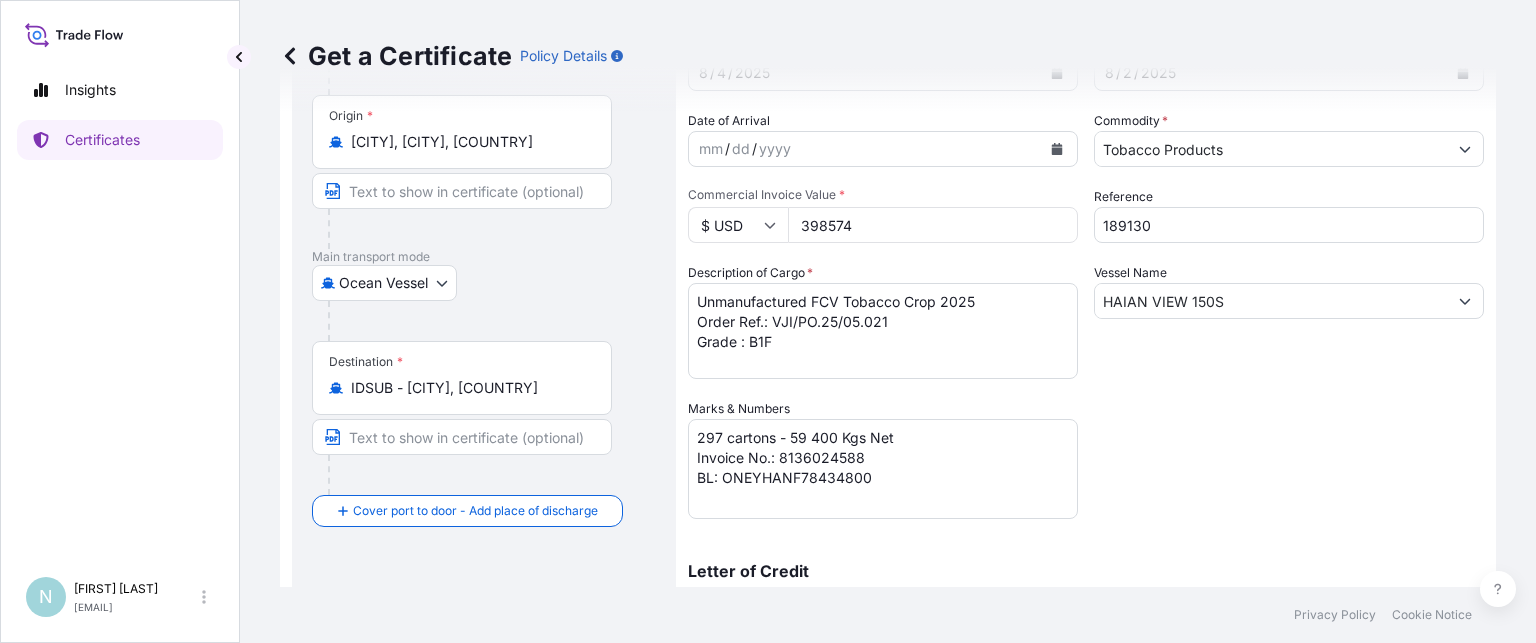 scroll, scrollTop: 200, scrollLeft: 0, axis: vertical 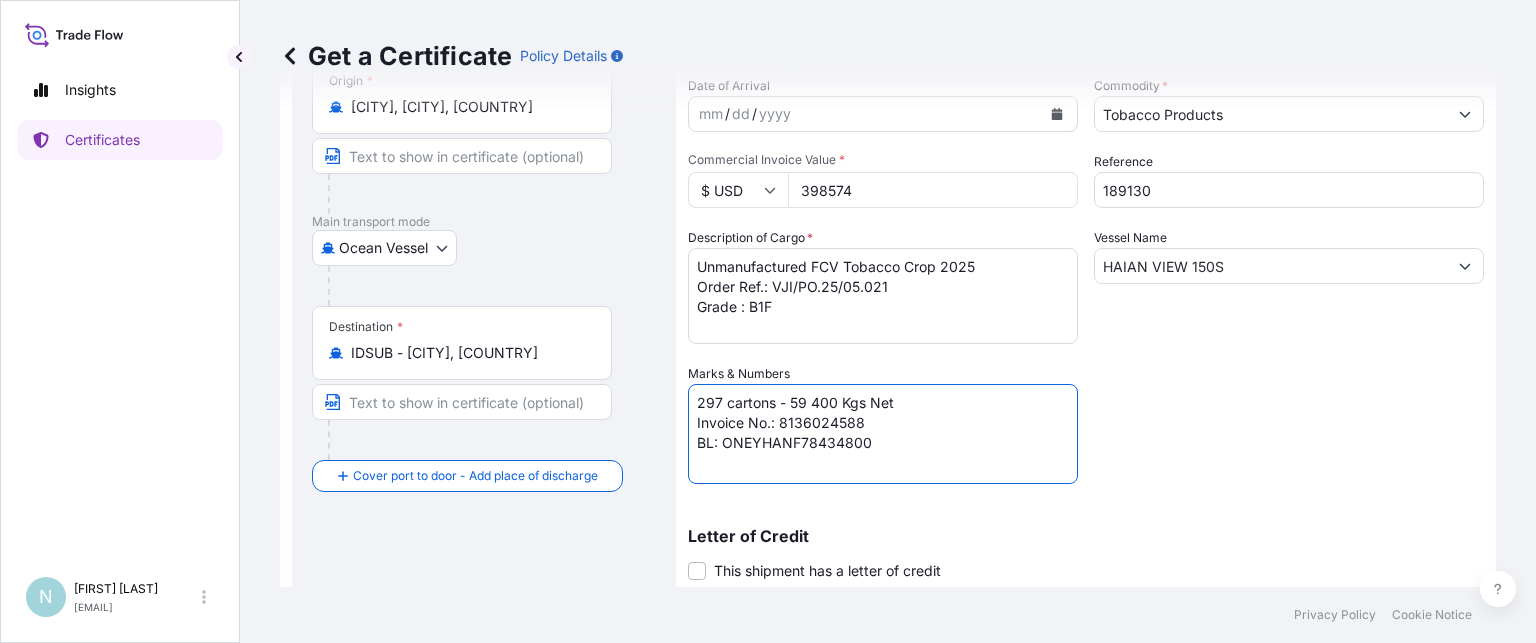 drag, startPoint x: 721, startPoint y: 445, endPoint x: 907, endPoint y: 445, distance: 186 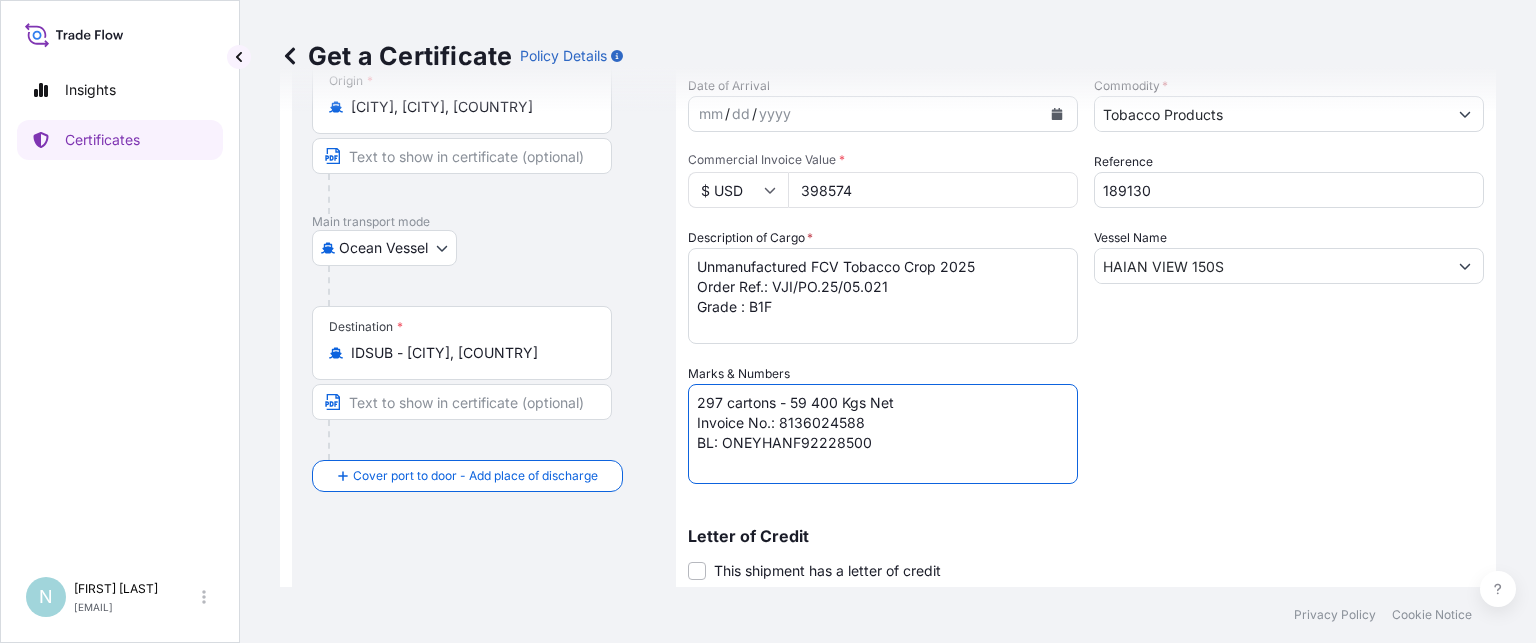 drag, startPoint x: 780, startPoint y: 425, endPoint x: 877, endPoint y: 423, distance: 97.020615 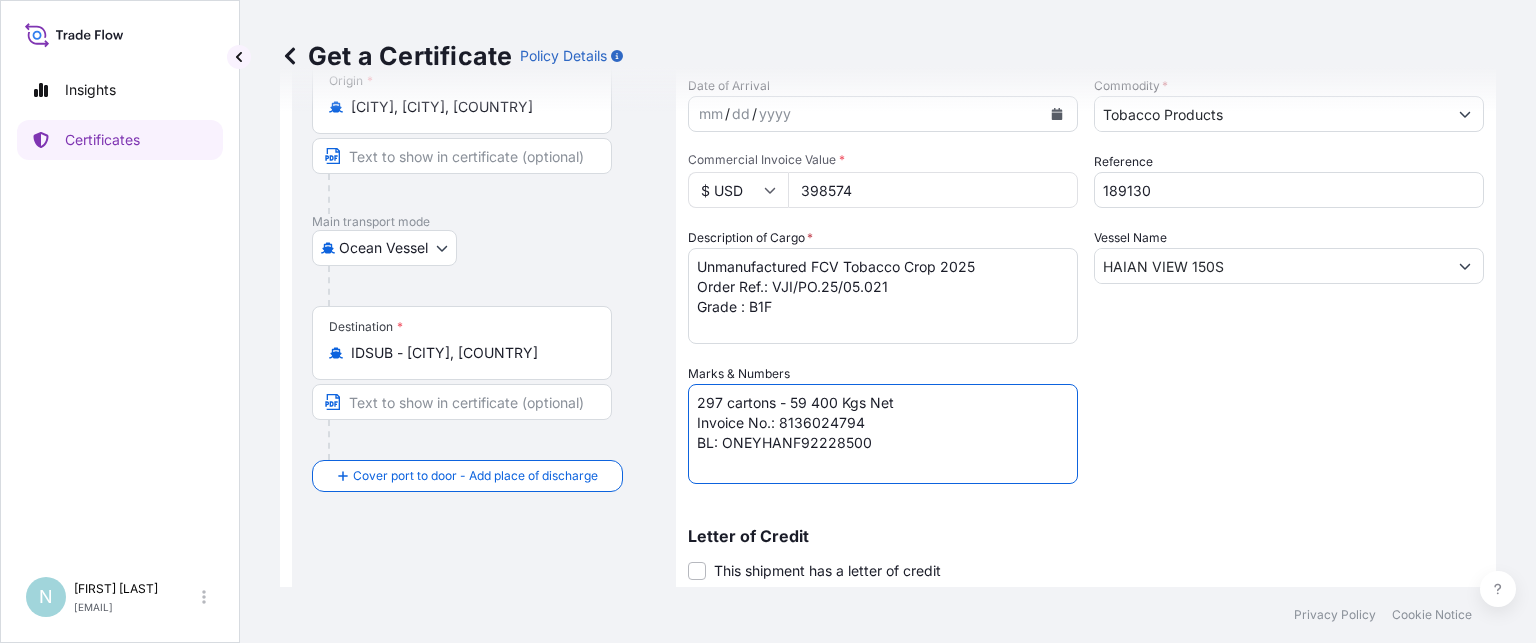 type on "297 cartons - 59 400 Kgs Net
Invoice No.: 8136024794
BL: ONEYHANF92228500" 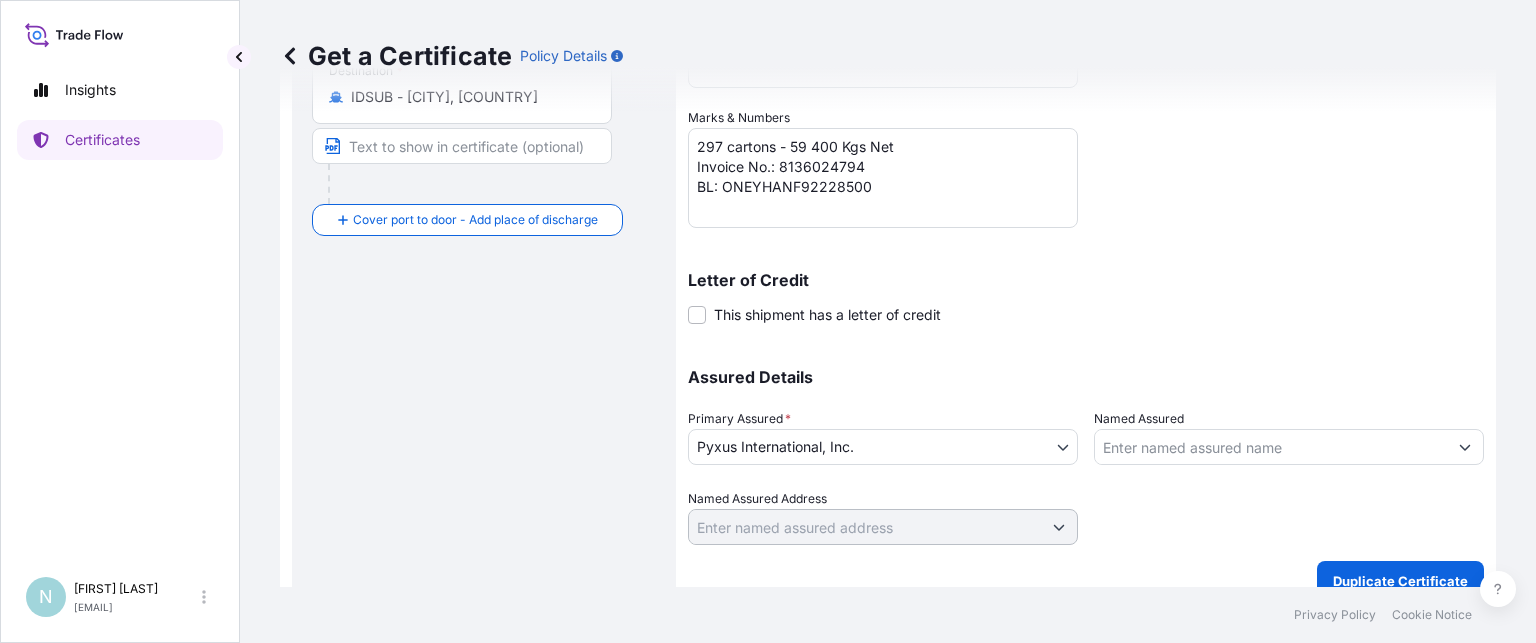scroll, scrollTop: 480, scrollLeft: 0, axis: vertical 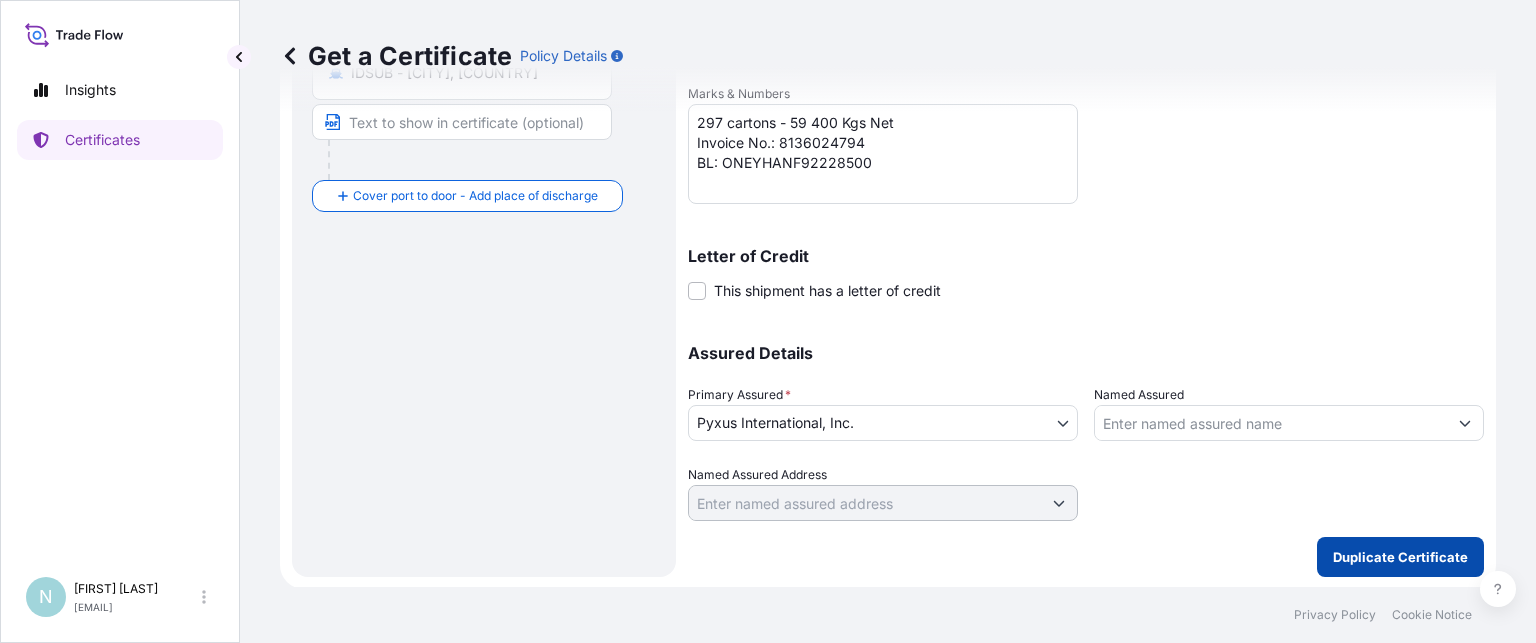 click on "Duplicate Certificate" at bounding box center [1400, 557] 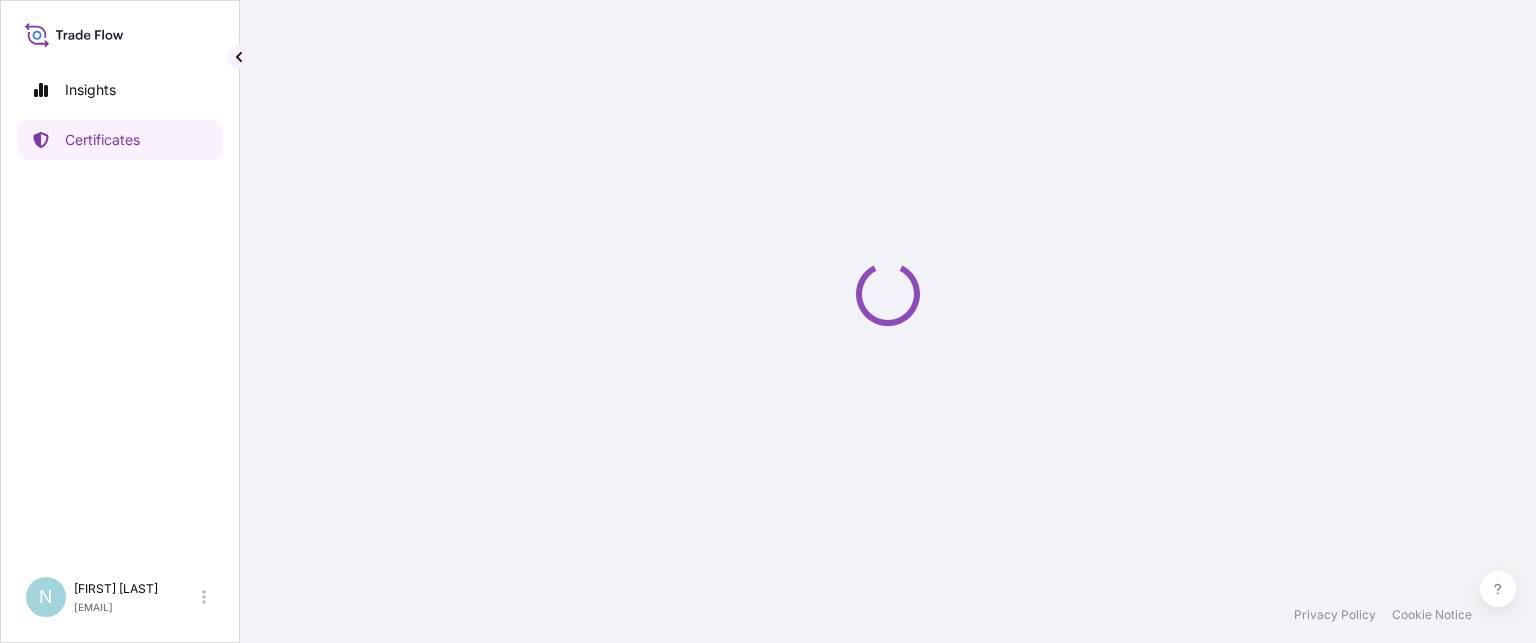 scroll, scrollTop: 0, scrollLeft: 0, axis: both 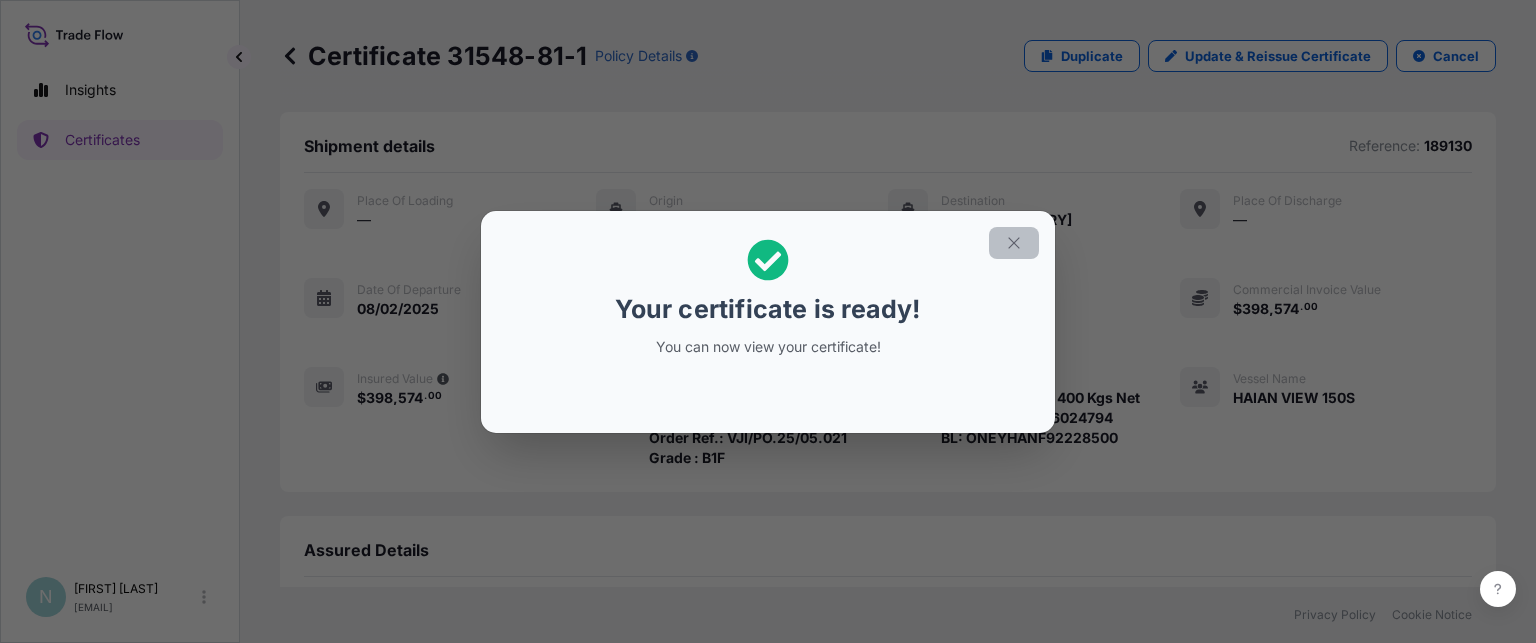 click at bounding box center [1014, 243] 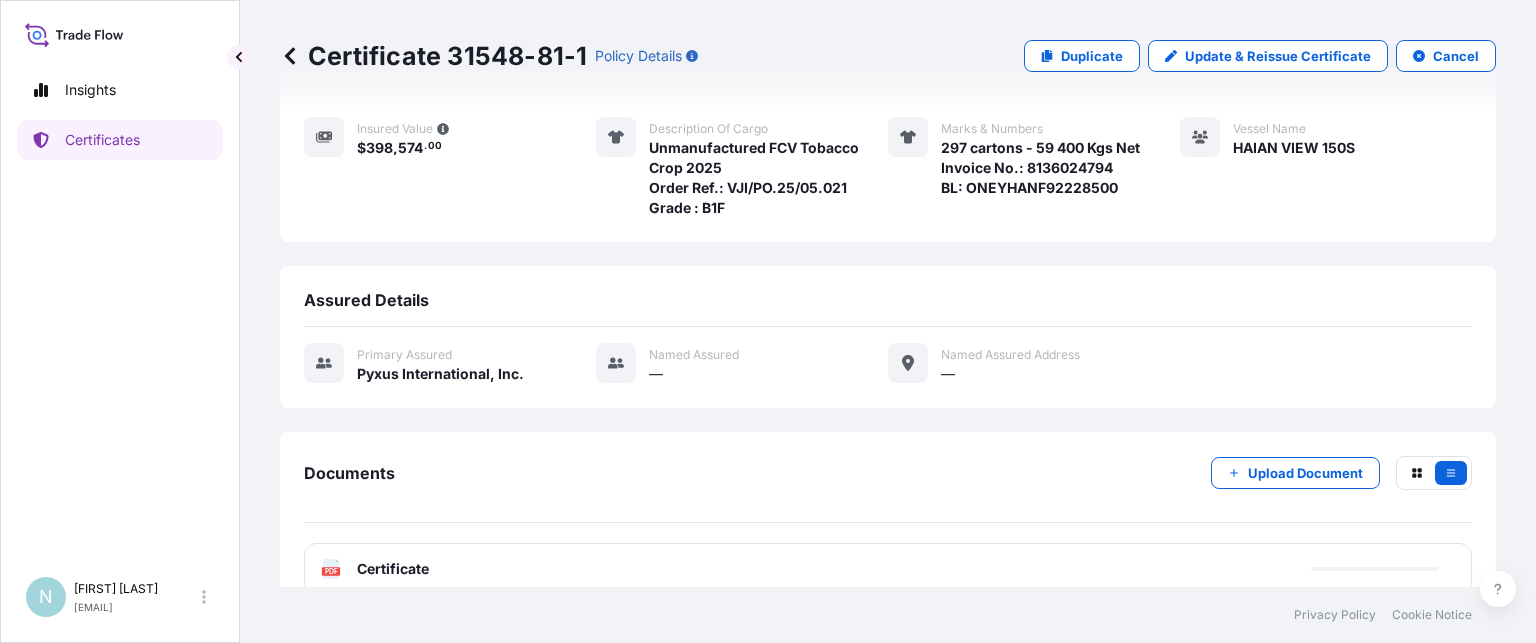 scroll, scrollTop: 276, scrollLeft: 0, axis: vertical 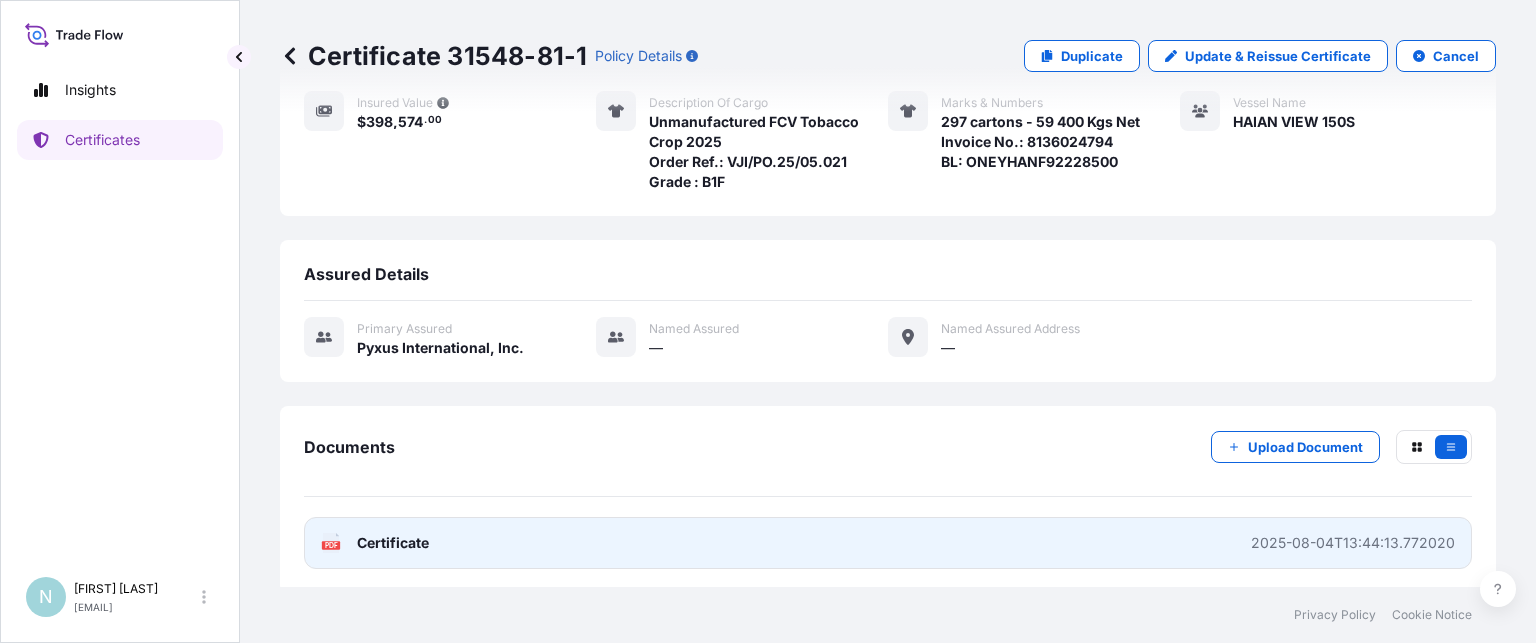 click on "PDF Certificate 2025-08-04T13:44:13.772020" at bounding box center (888, 543) 